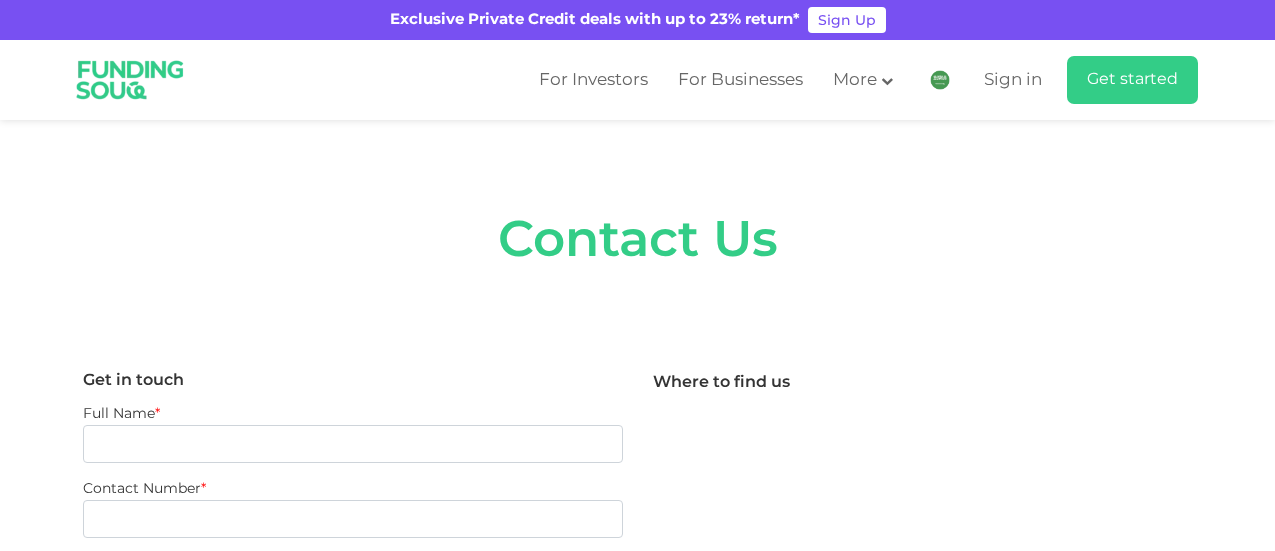 scroll, scrollTop: 400, scrollLeft: 0, axis: vertical 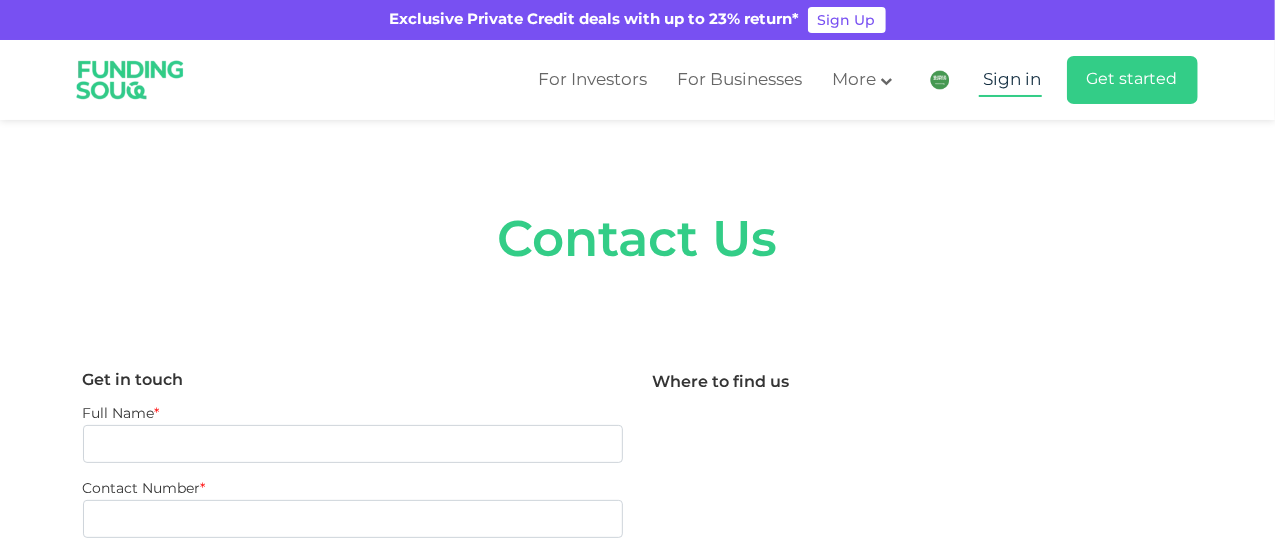 click on "Sign in" at bounding box center [1013, 80] 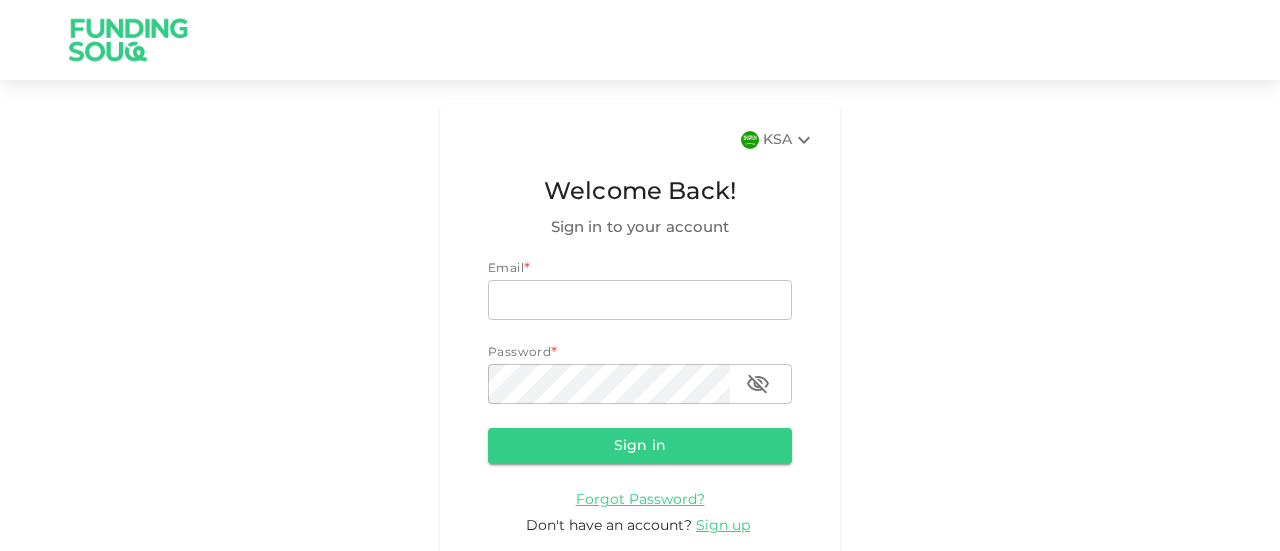 scroll, scrollTop: 0, scrollLeft: 0, axis: both 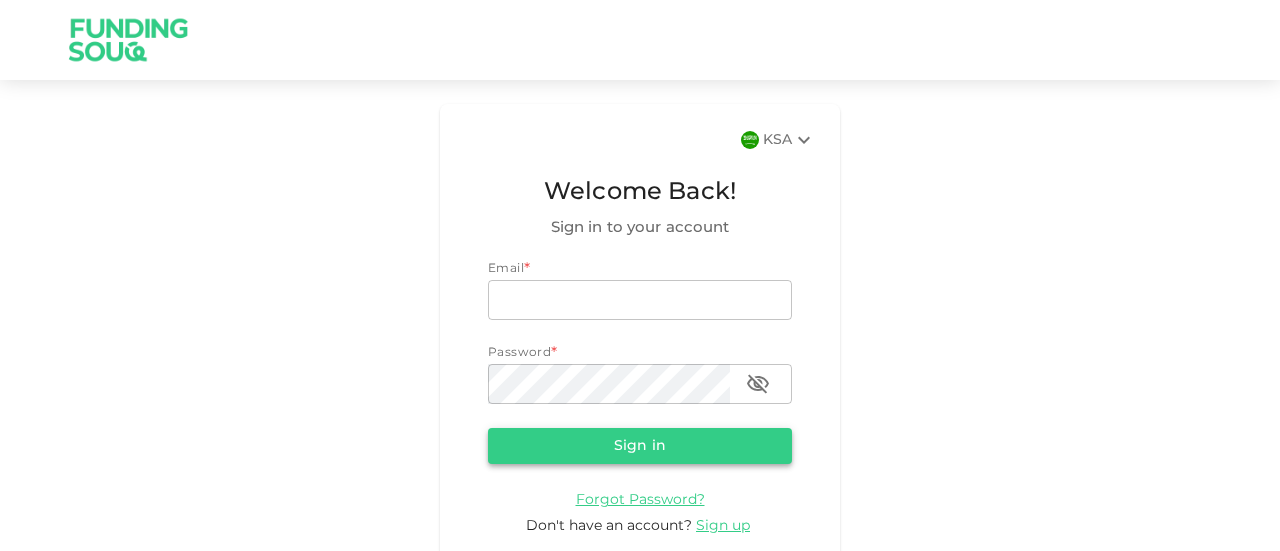 type on "madahkhawn@gmail.com" 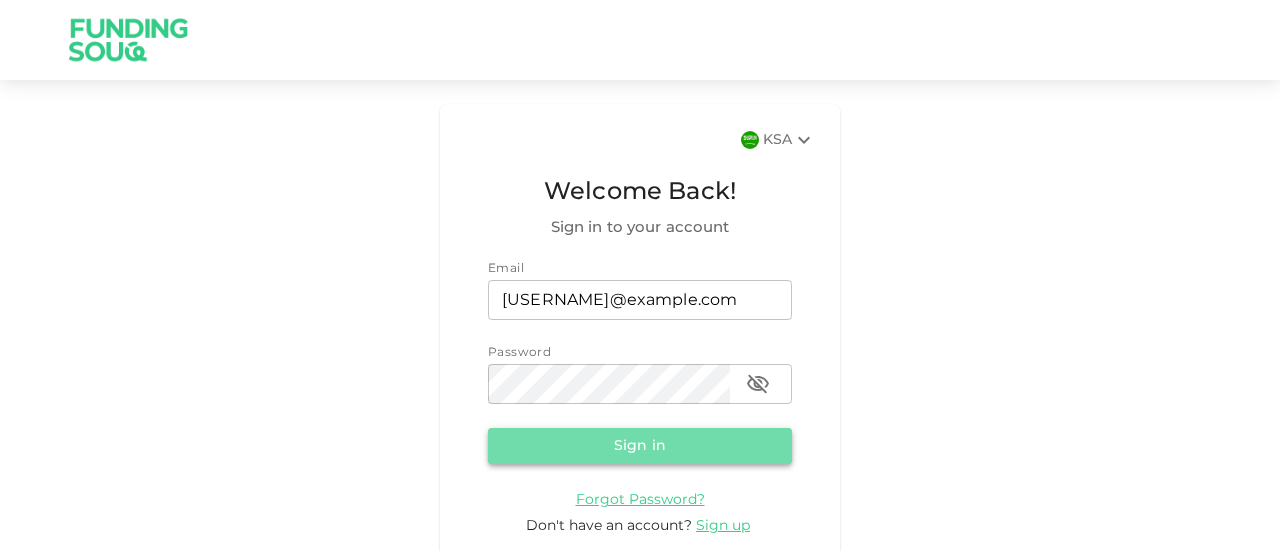 click on "Sign in" at bounding box center (640, 446) 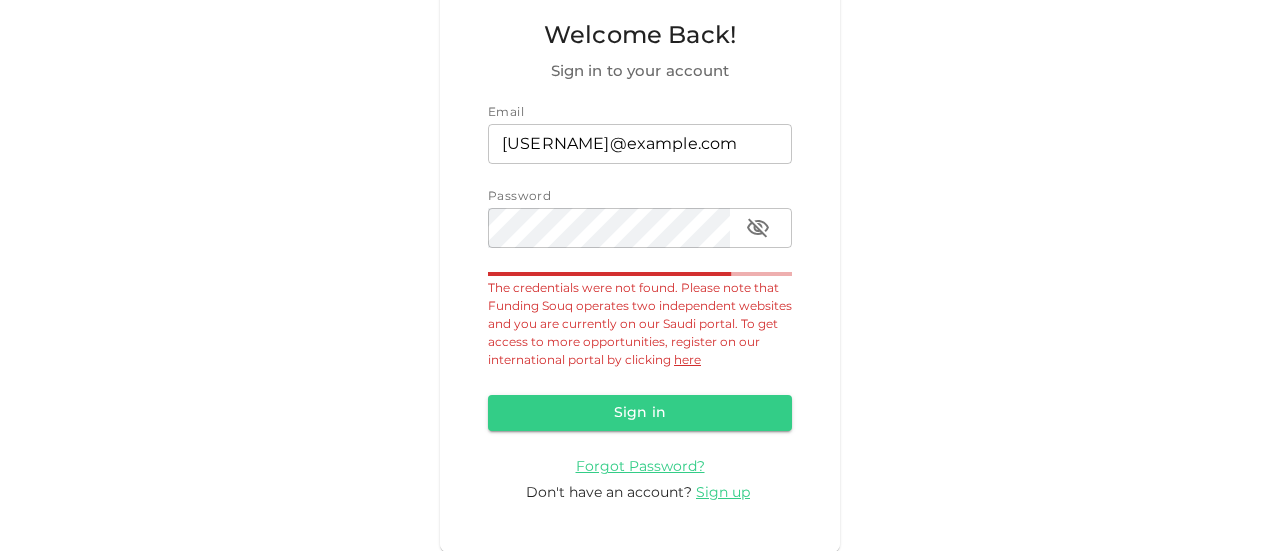 scroll, scrollTop: 157, scrollLeft: 0, axis: vertical 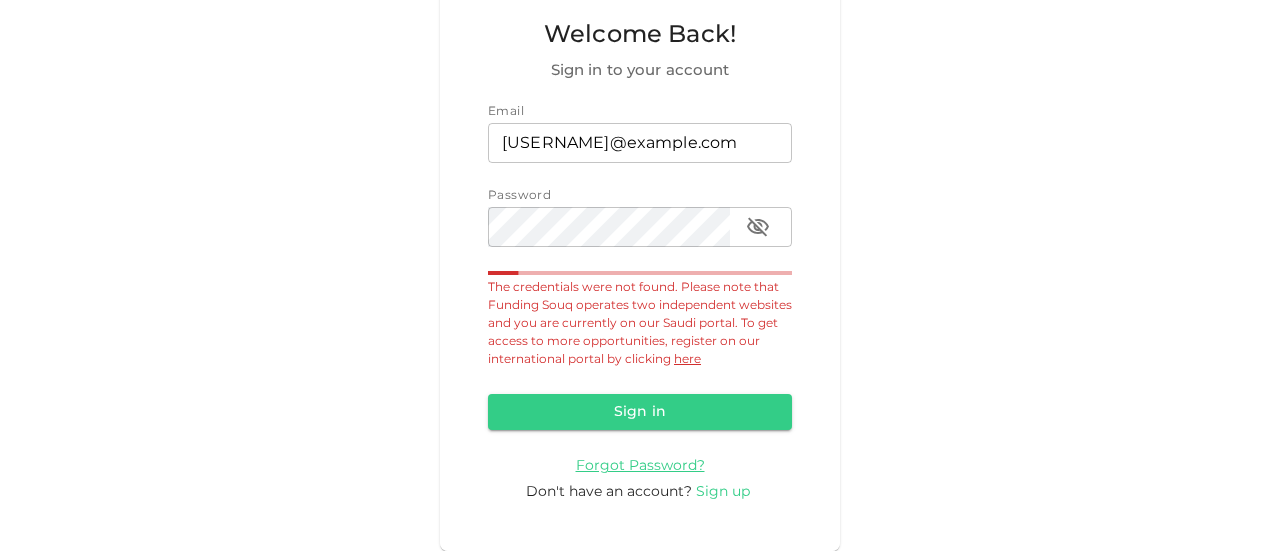 click on "Sign up" at bounding box center [723, 492] 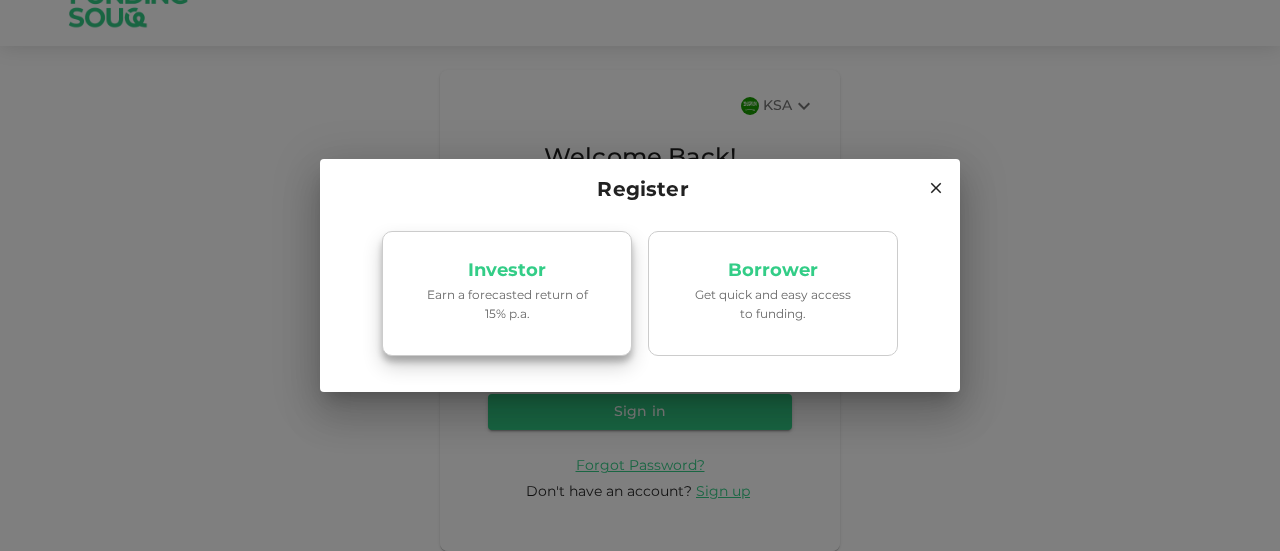 scroll, scrollTop: 34, scrollLeft: 0, axis: vertical 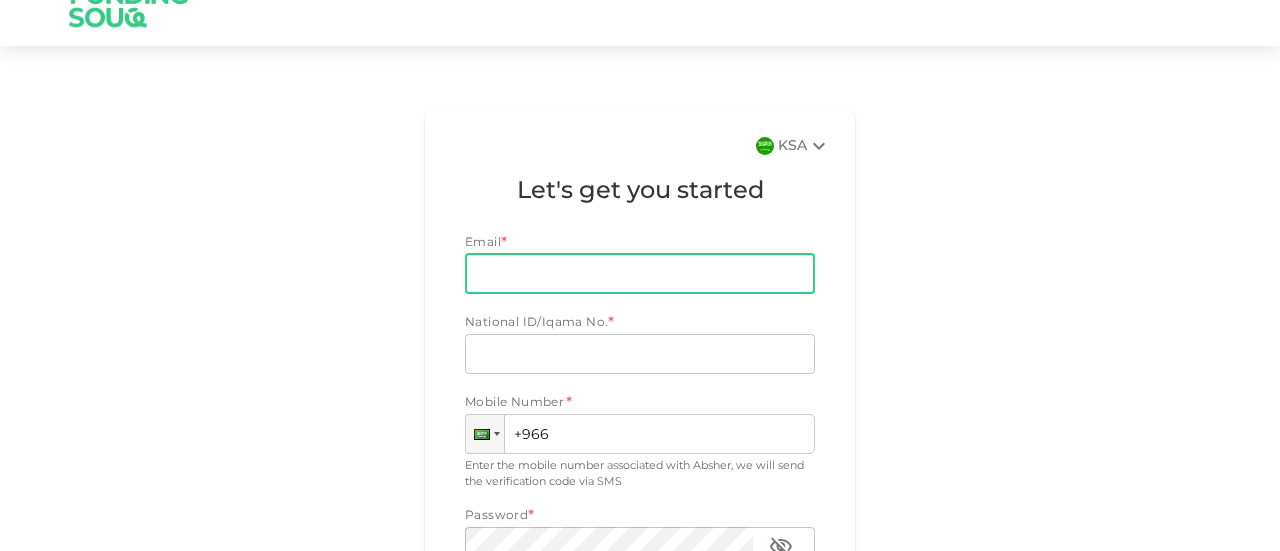 type on "madahkhawn@gmail.com" 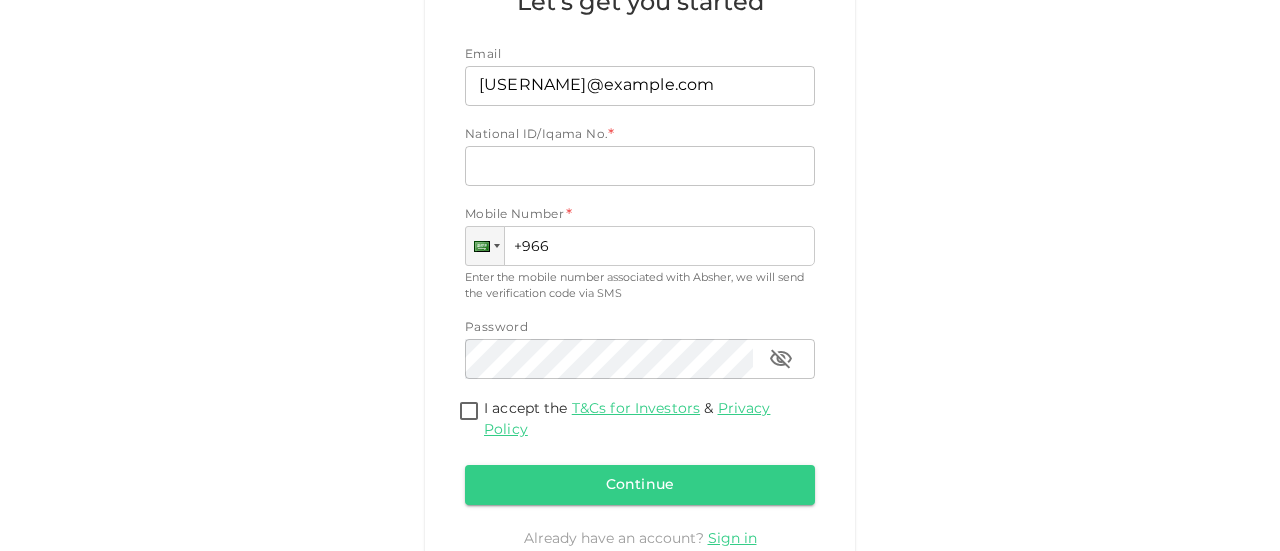 scroll, scrollTop: 234, scrollLeft: 0, axis: vertical 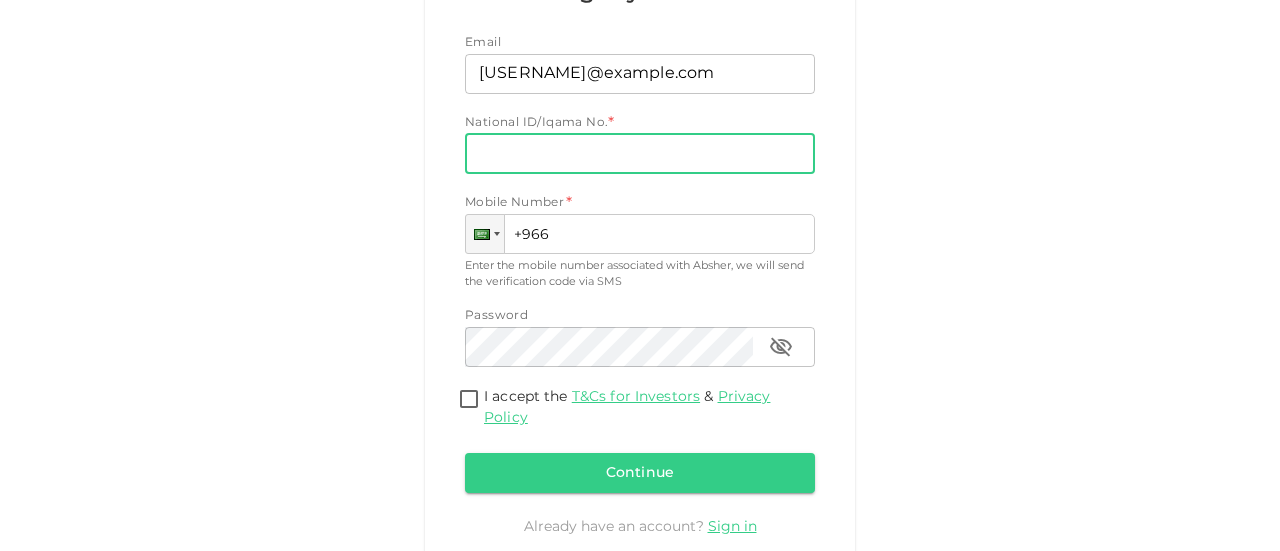 click on "National ID/Iqama No." at bounding box center (640, 154) 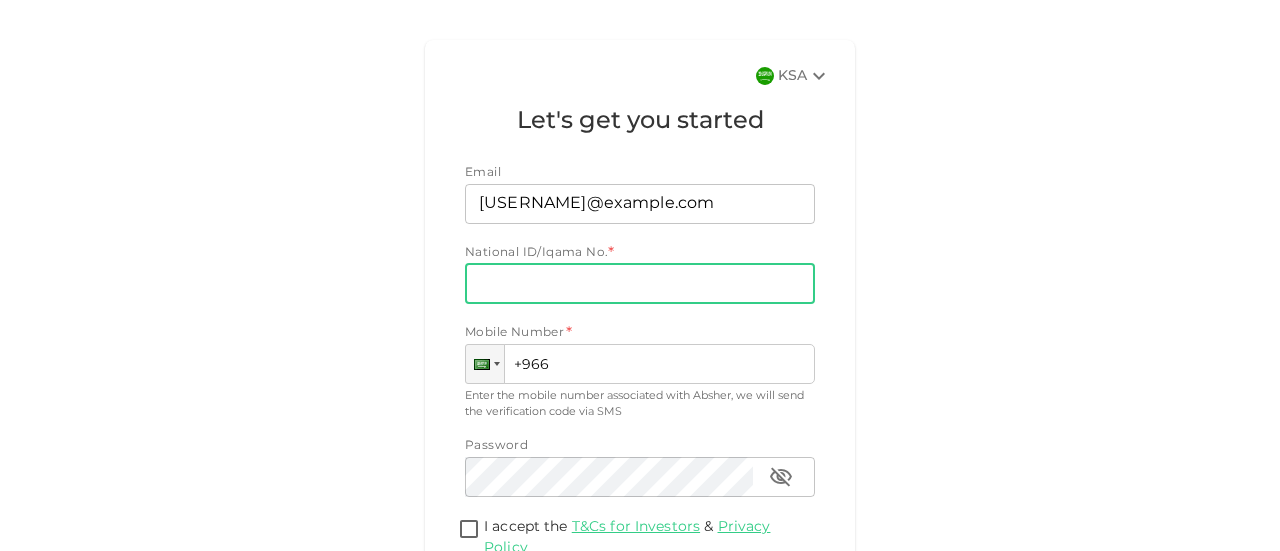 scroll, scrollTop: 0, scrollLeft: 0, axis: both 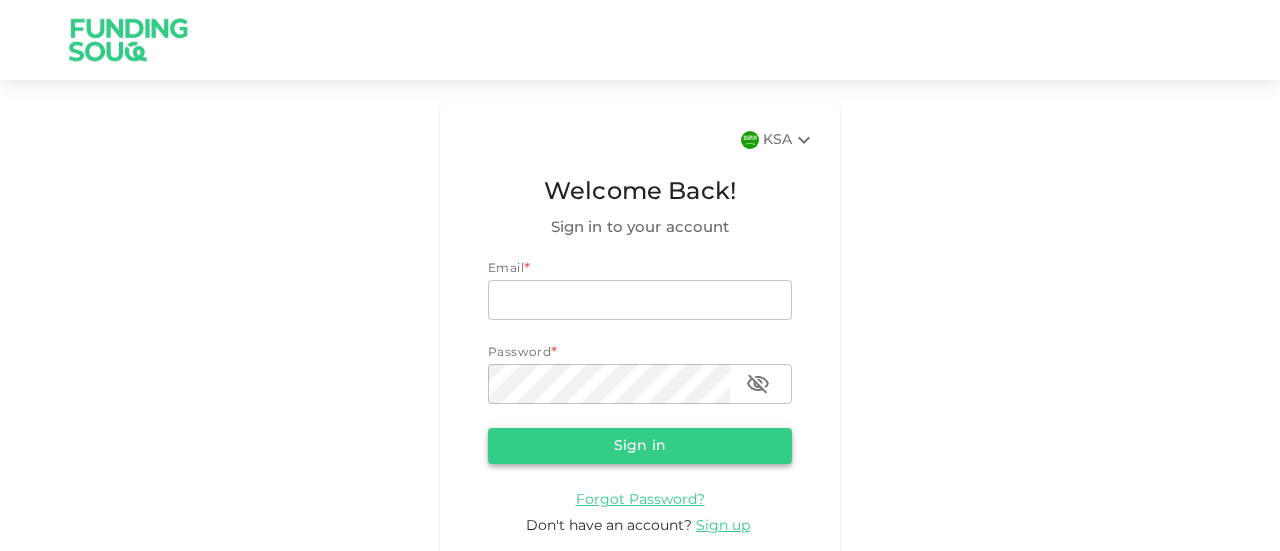 type on "[EMAIL]" 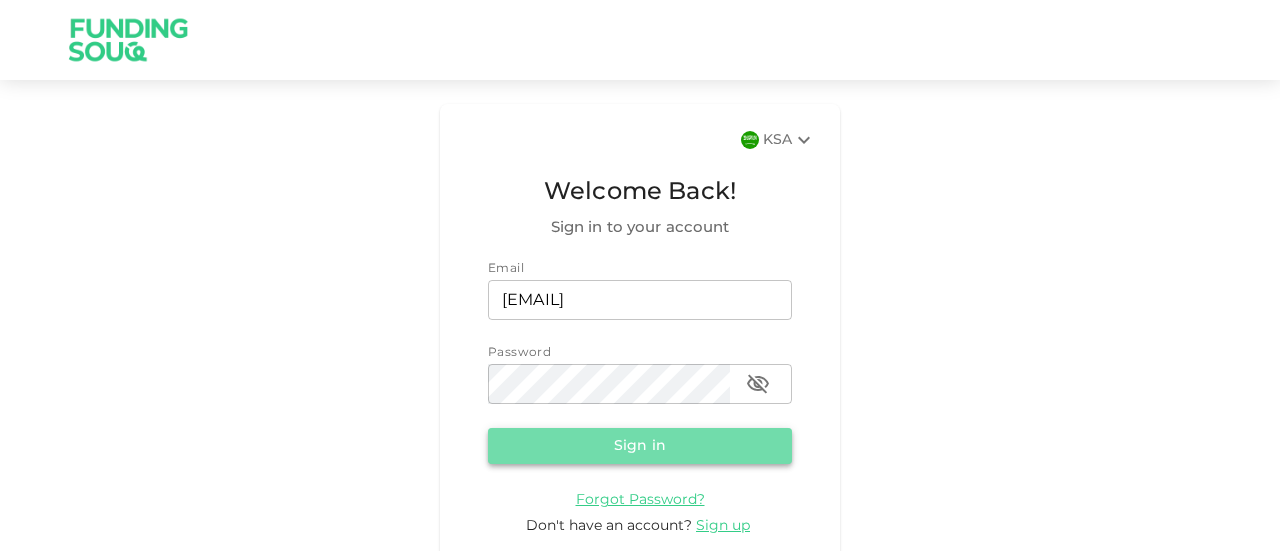 click on "Sign in" at bounding box center [640, 446] 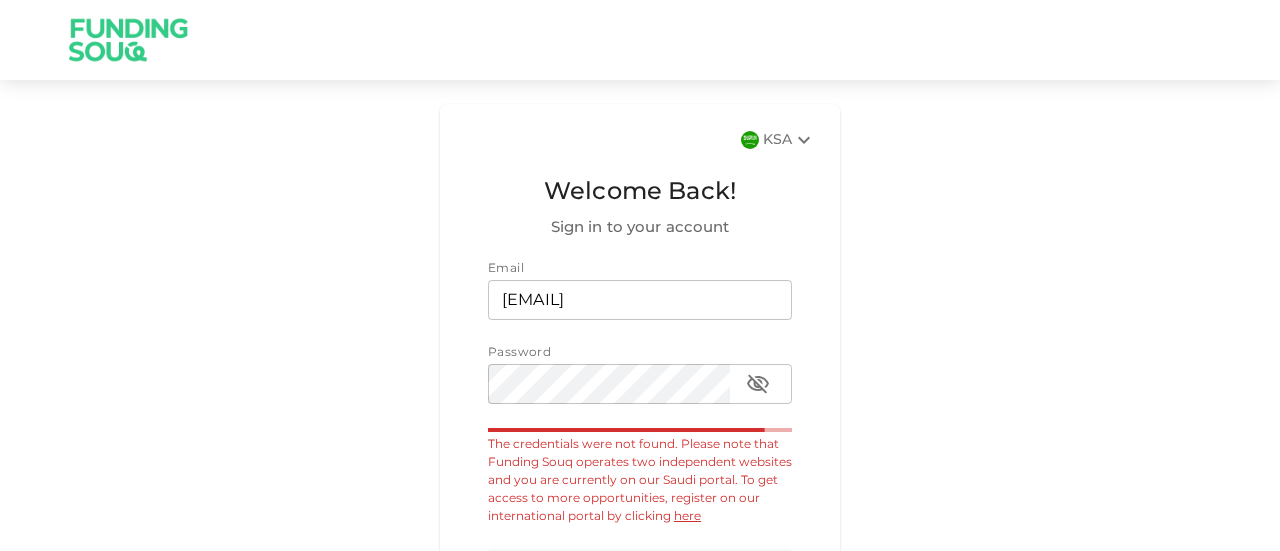 click on "KSA Welcome Back! Sign in to your account Email email [EMAIL] email Password password password The credentials were not found. Please note that Funding Souq operates two independent websites and you are currently on our Saudi portal. To get access to more opportunities, register on our international portal by clicking here Sign in Forgot Password? Don't have an account? Sign up" at bounding box center (640, 406) 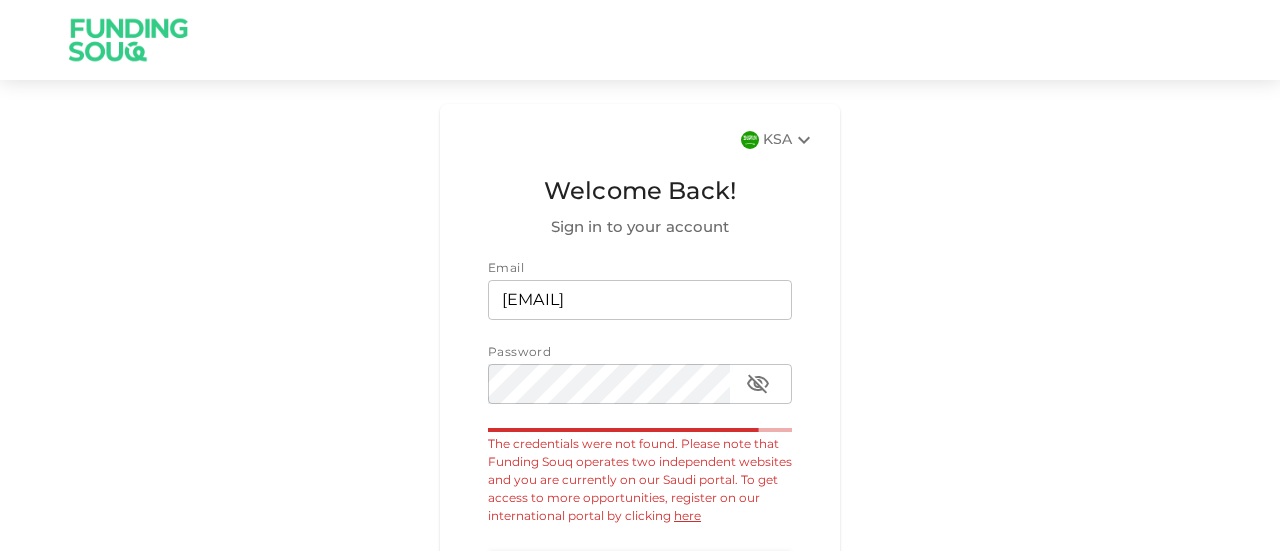 click 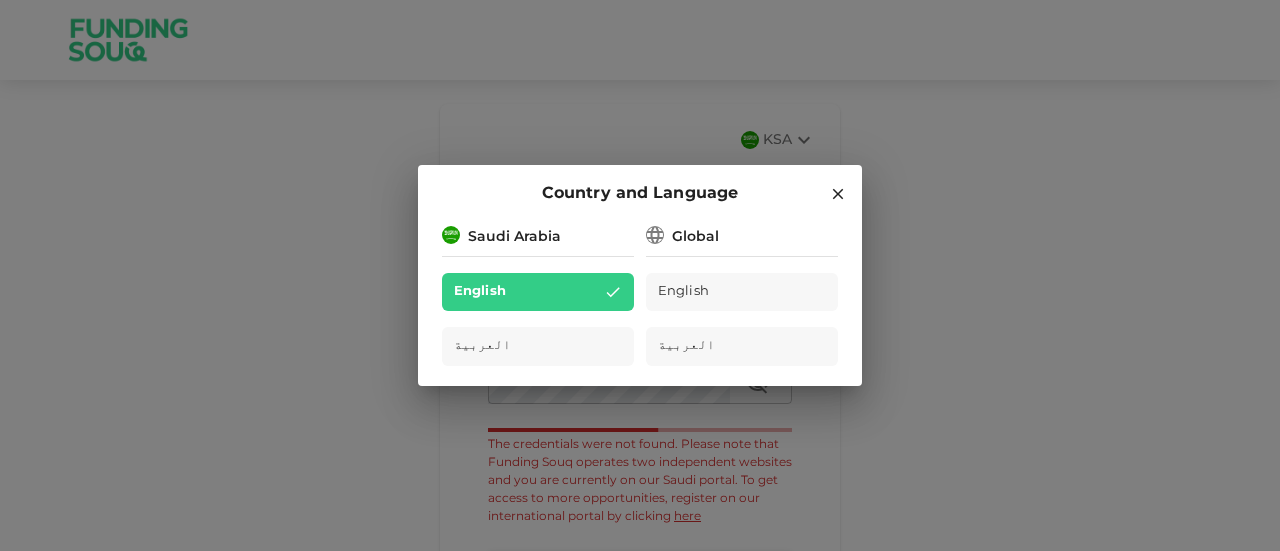click on "Global" at bounding box center [695, 237] 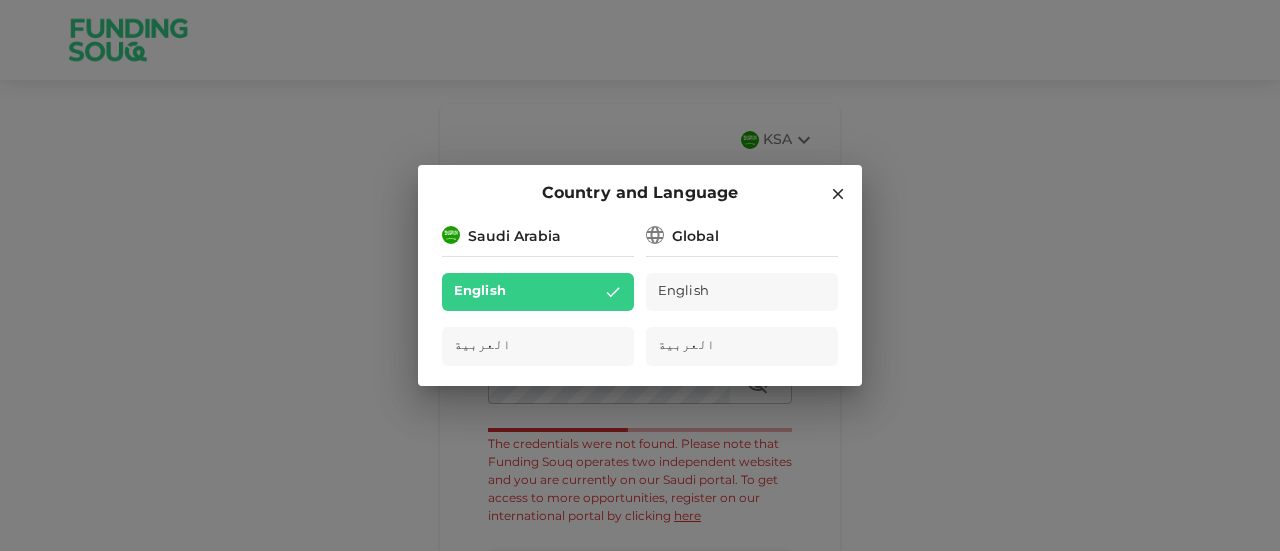 click 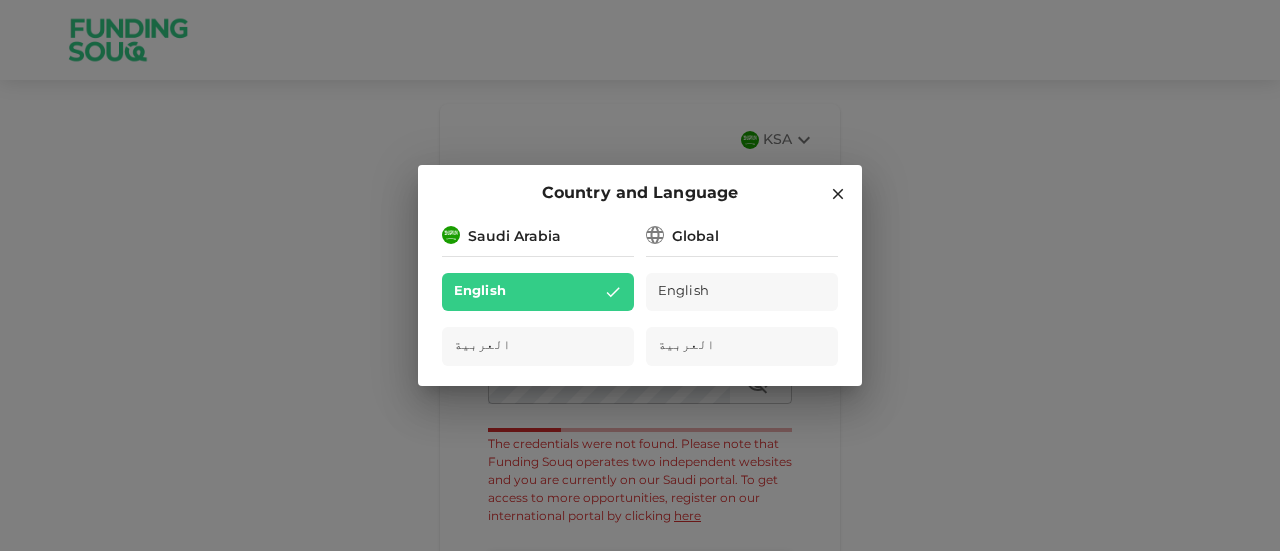 click on "Global" at bounding box center (742, 235) 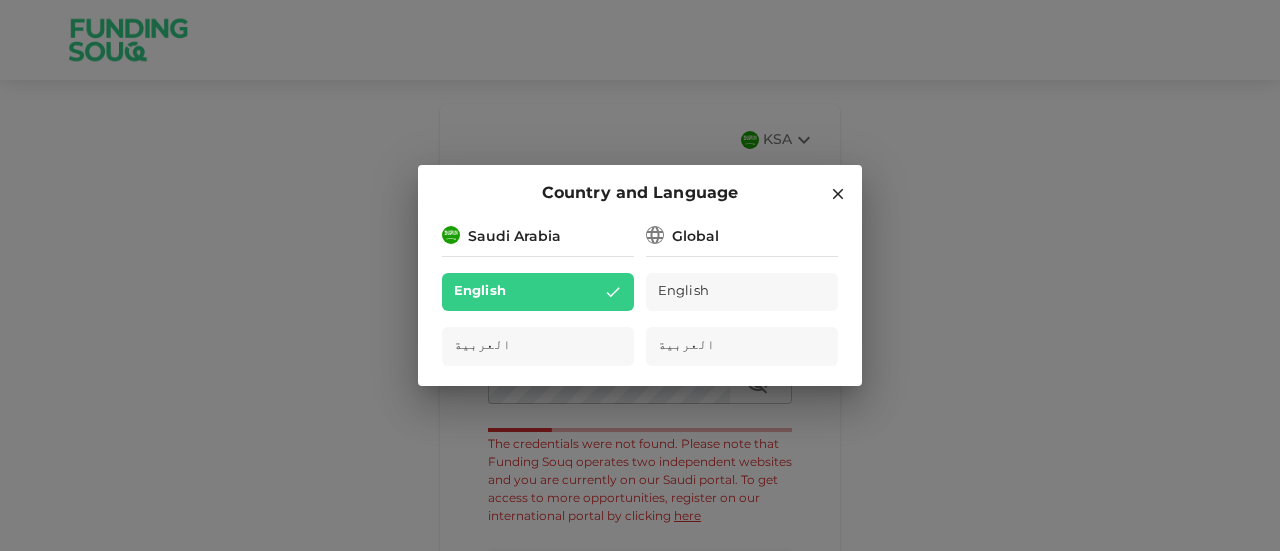 click on "Global" at bounding box center (742, 235) 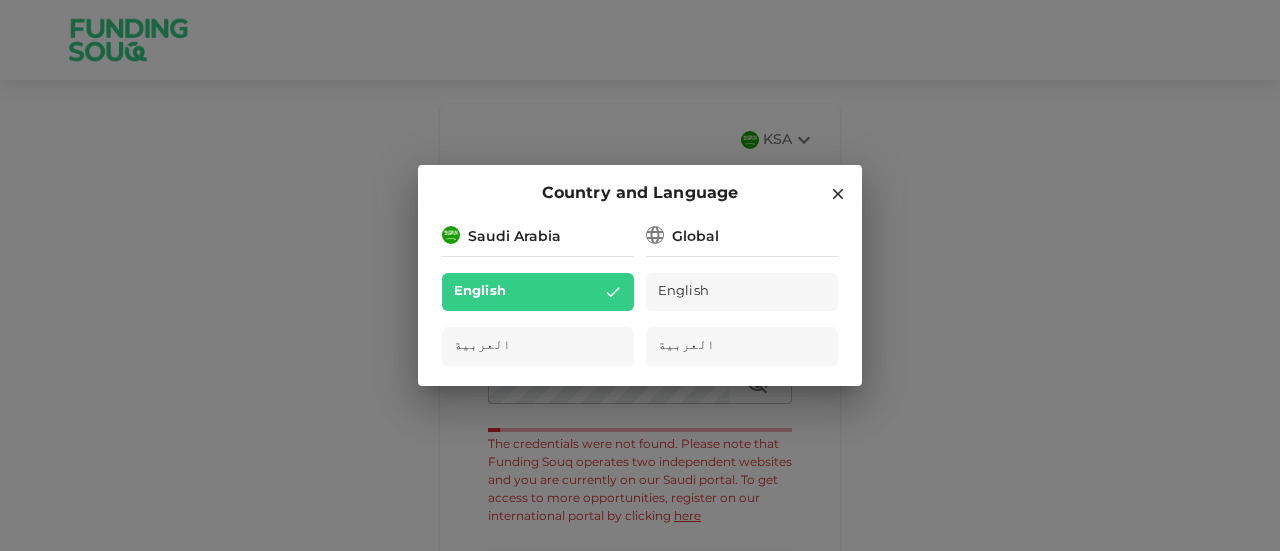click on "Global" at bounding box center (695, 237) 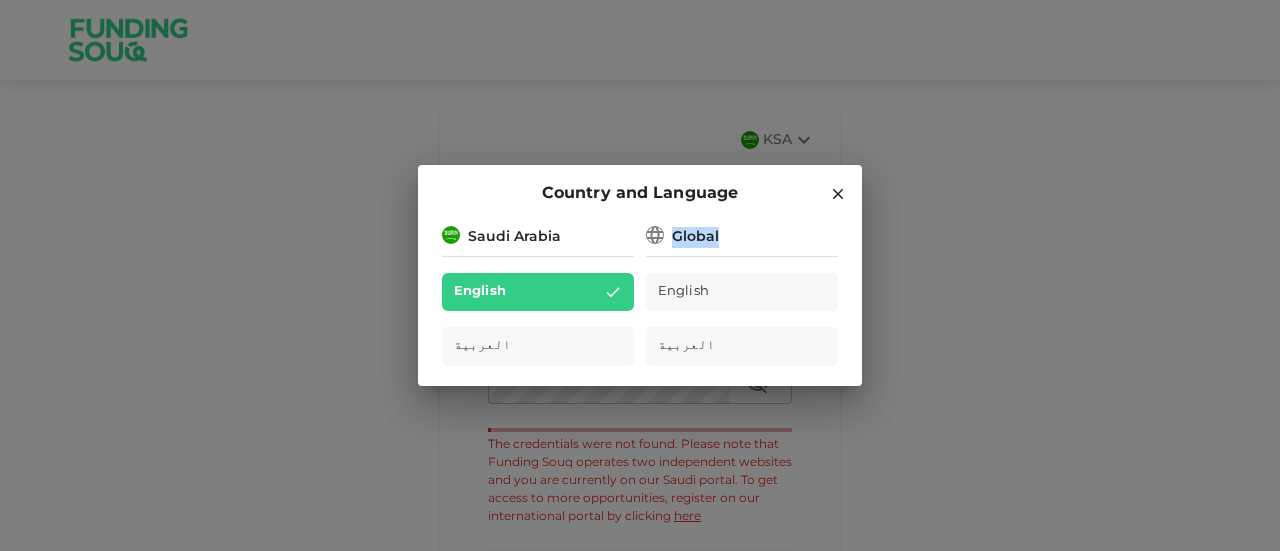 click on "Global" at bounding box center [695, 237] 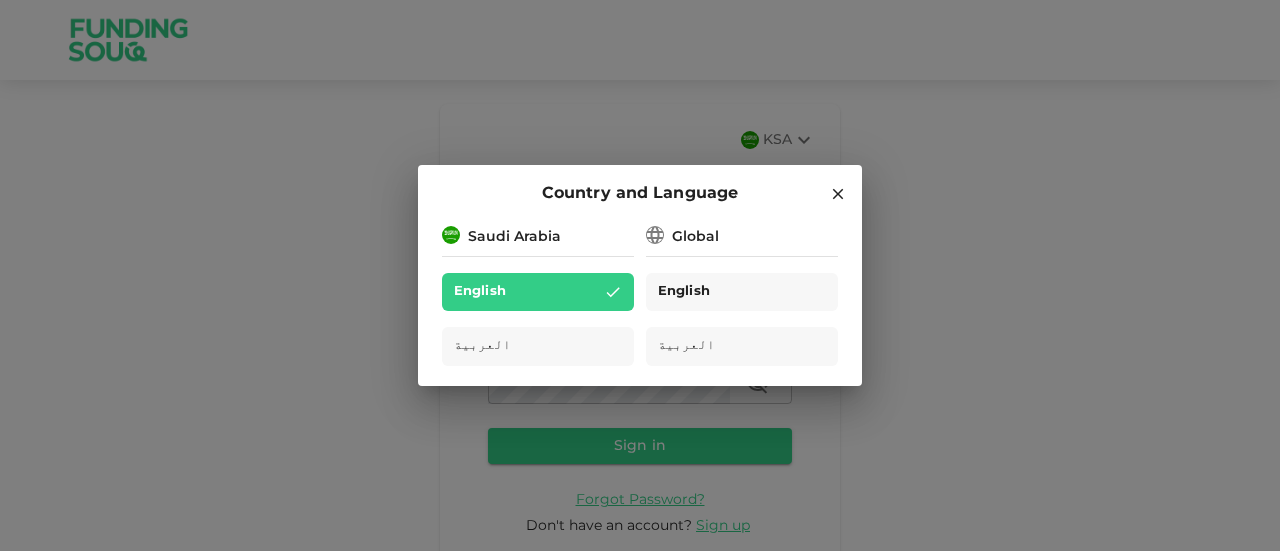 click on "English" at bounding box center (684, 292) 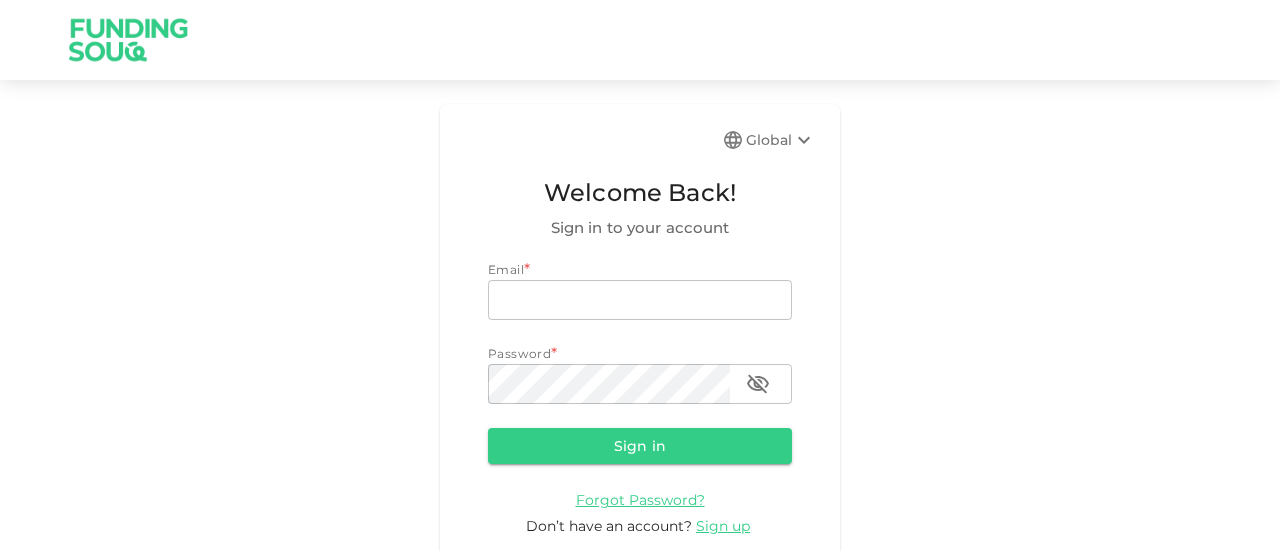 scroll, scrollTop: 0, scrollLeft: 0, axis: both 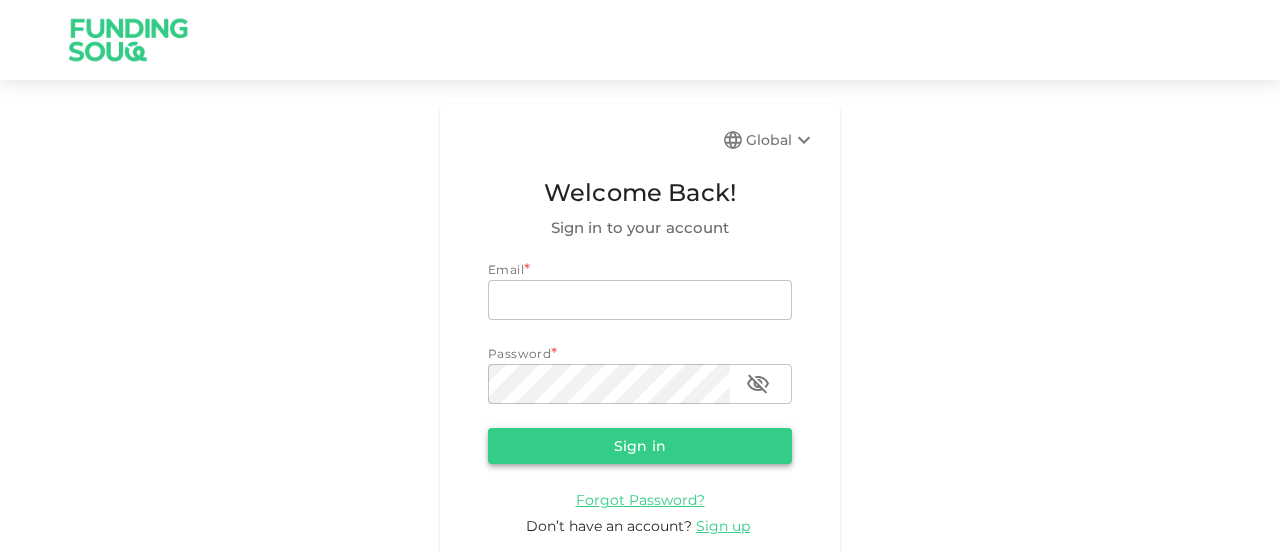 type on "madahkhawn@gmail.com" 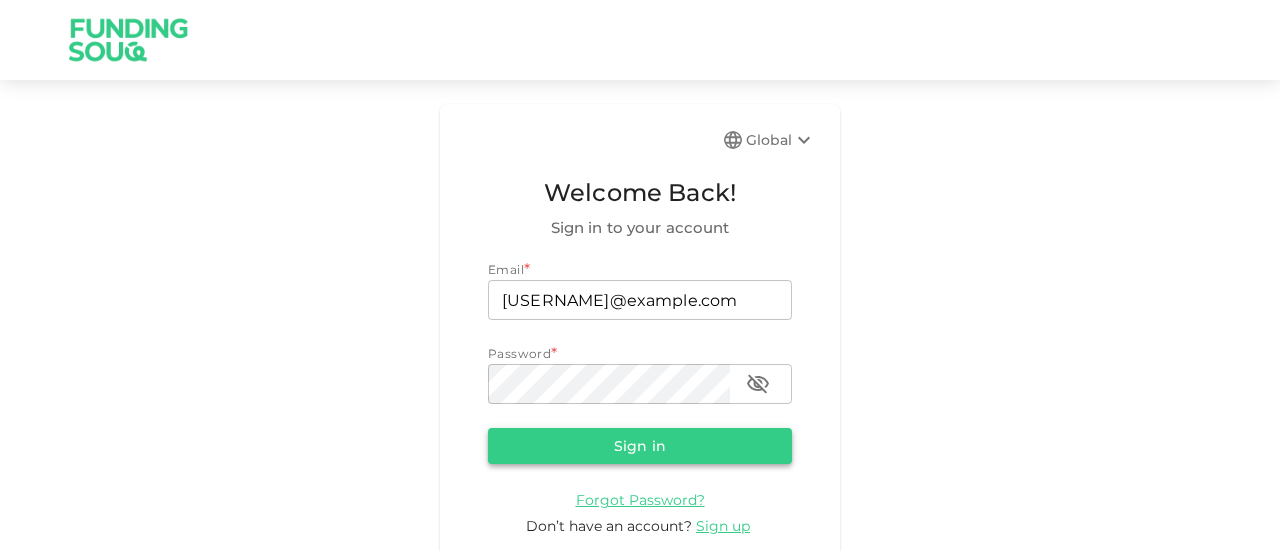 click on "Sign in" at bounding box center [640, 446] 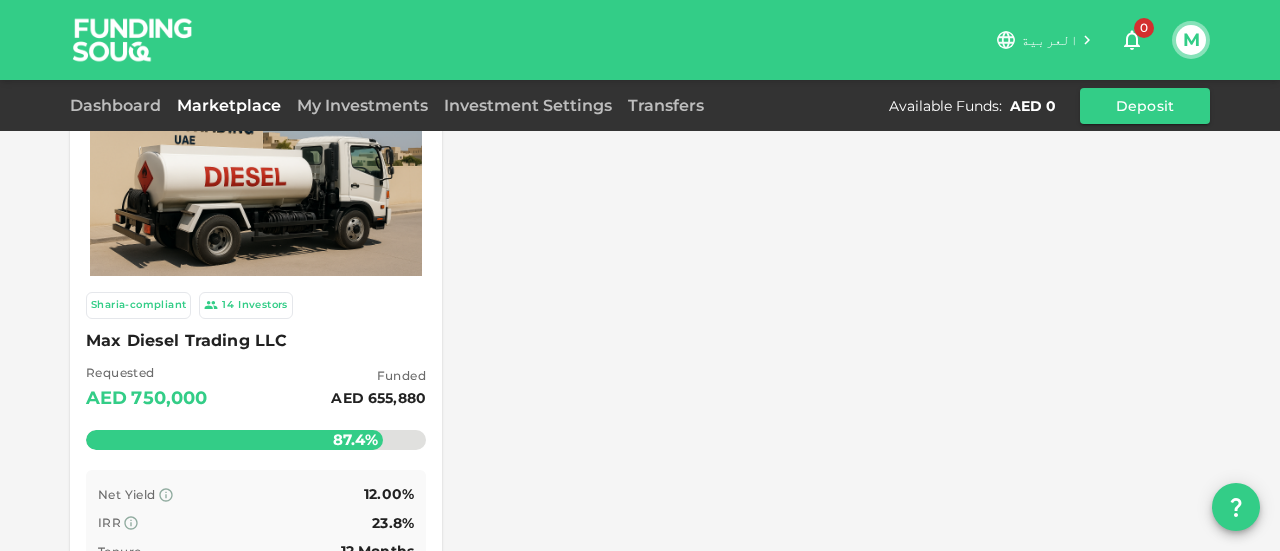 scroll, scrollTop: 0, scrollLeft: 0, axis: both 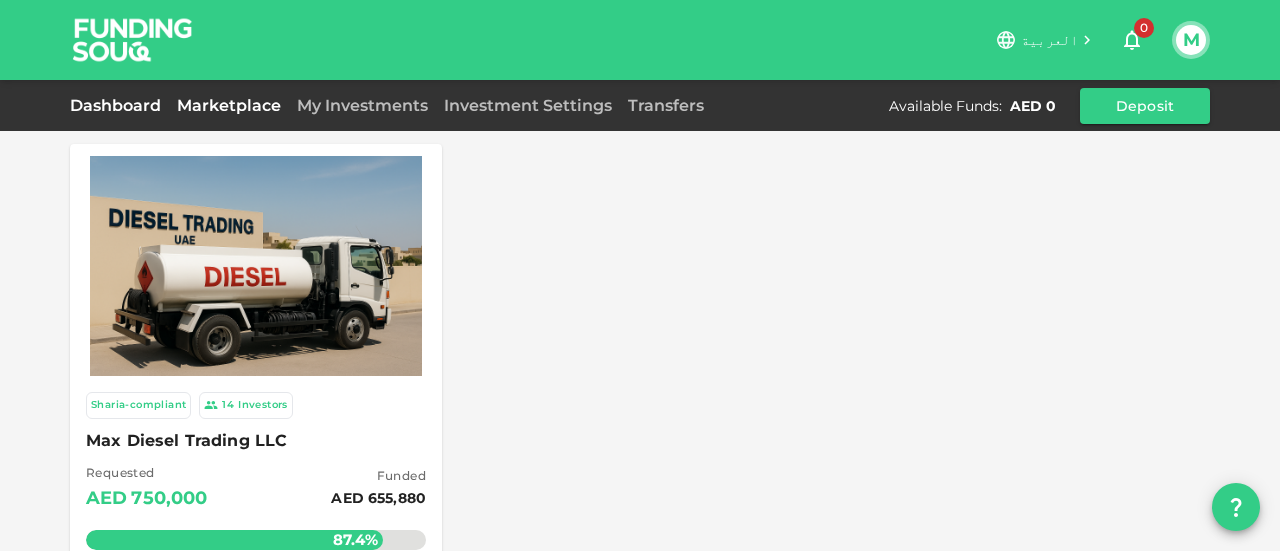 click on "Dashboard" at bounding box center (119, 105) 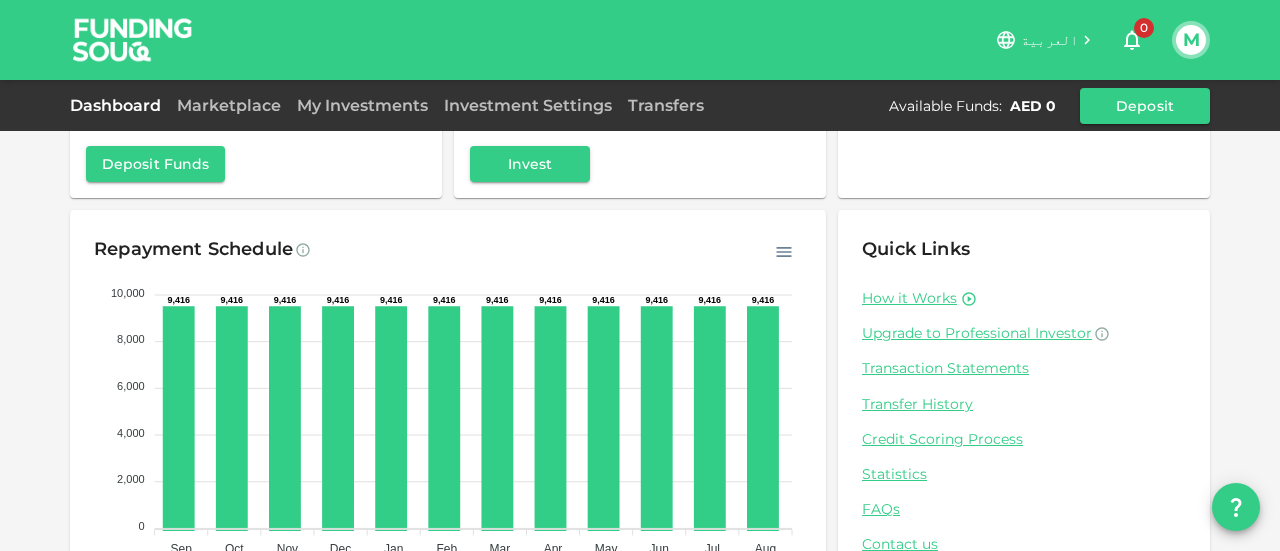scroll, scrollTop: 96, scrollLeft: 0, axis: vertical 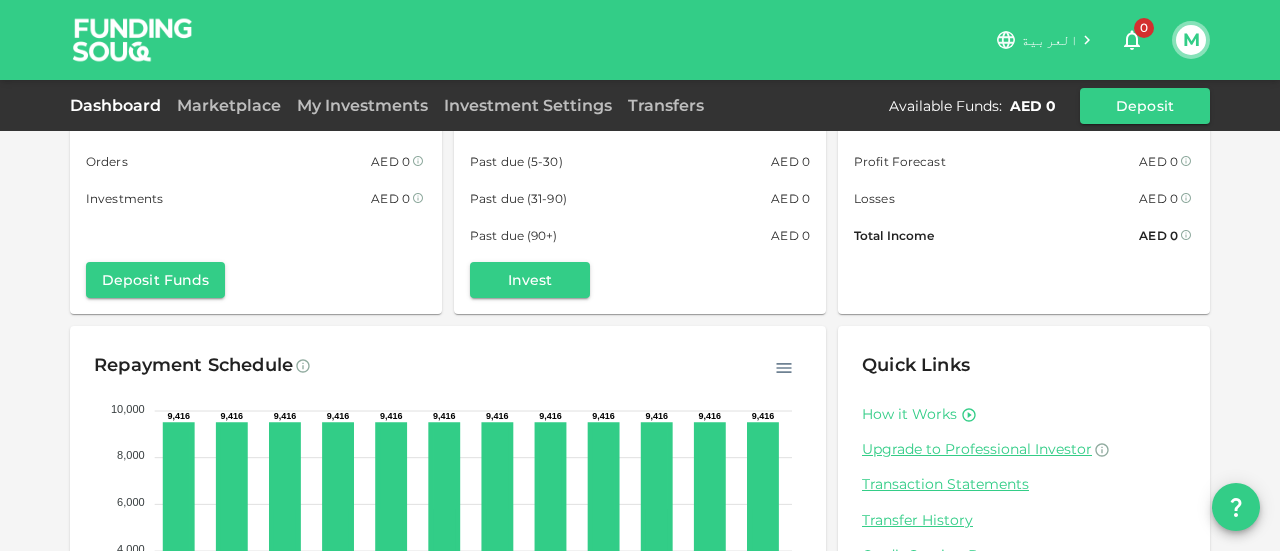 click on "How it Works" at bounding box center [909, 414] 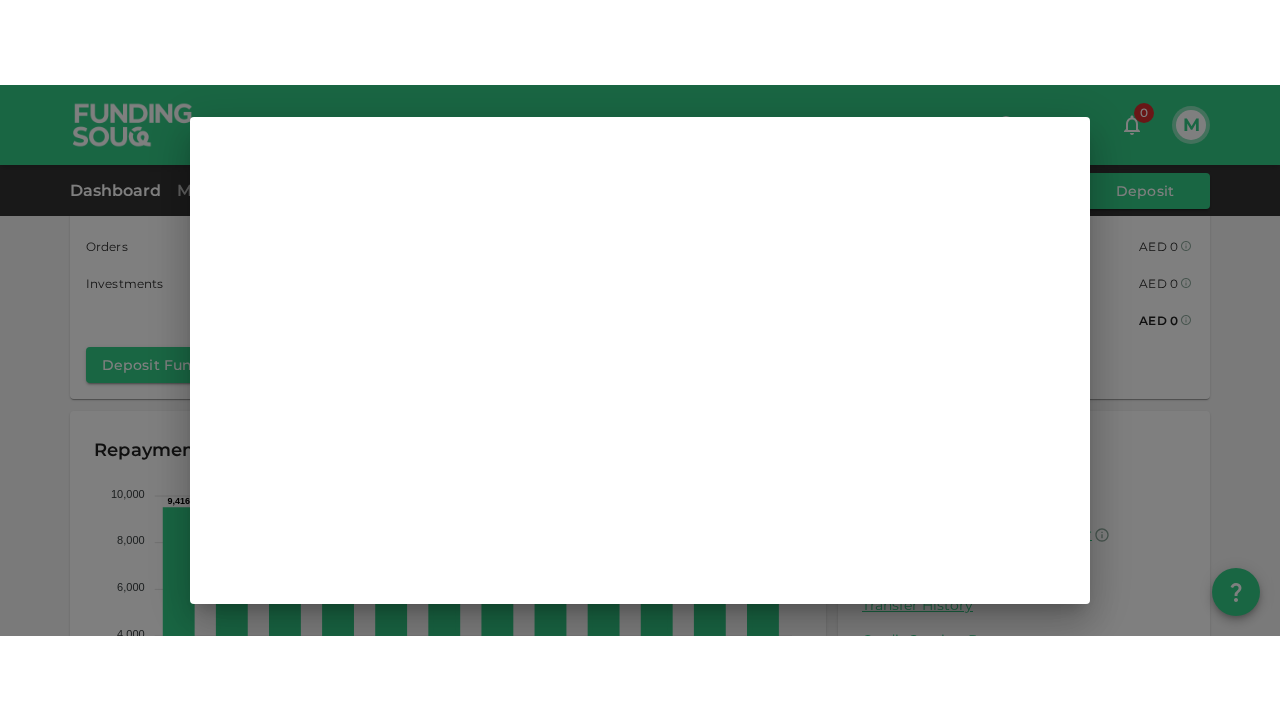 scroll, scrollTop: 96, scrollLeft: 0, axis: vertical 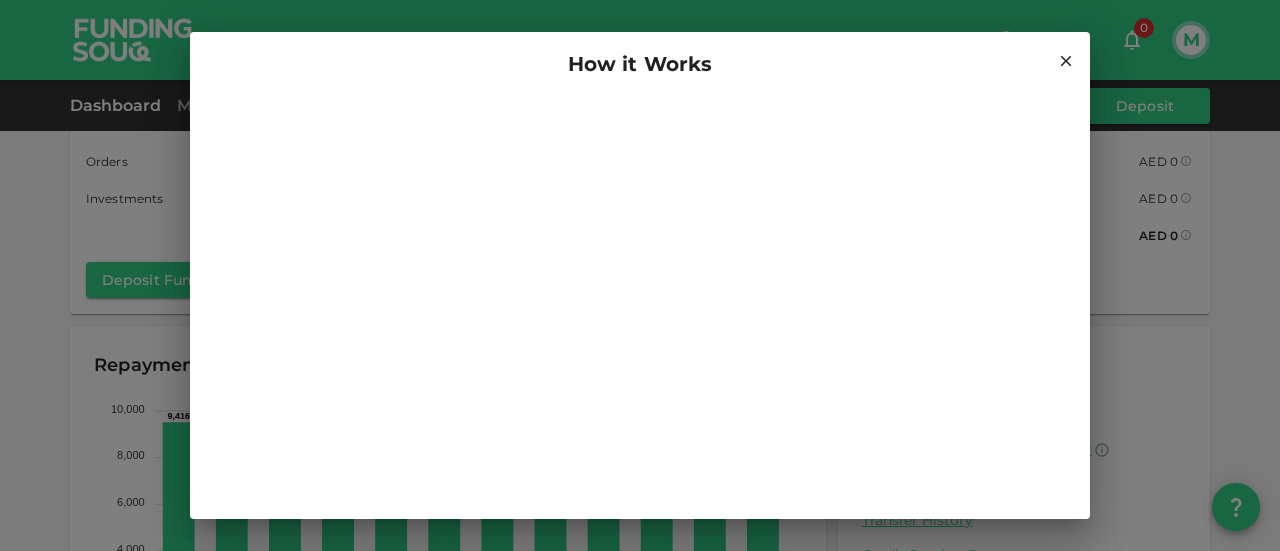 click 